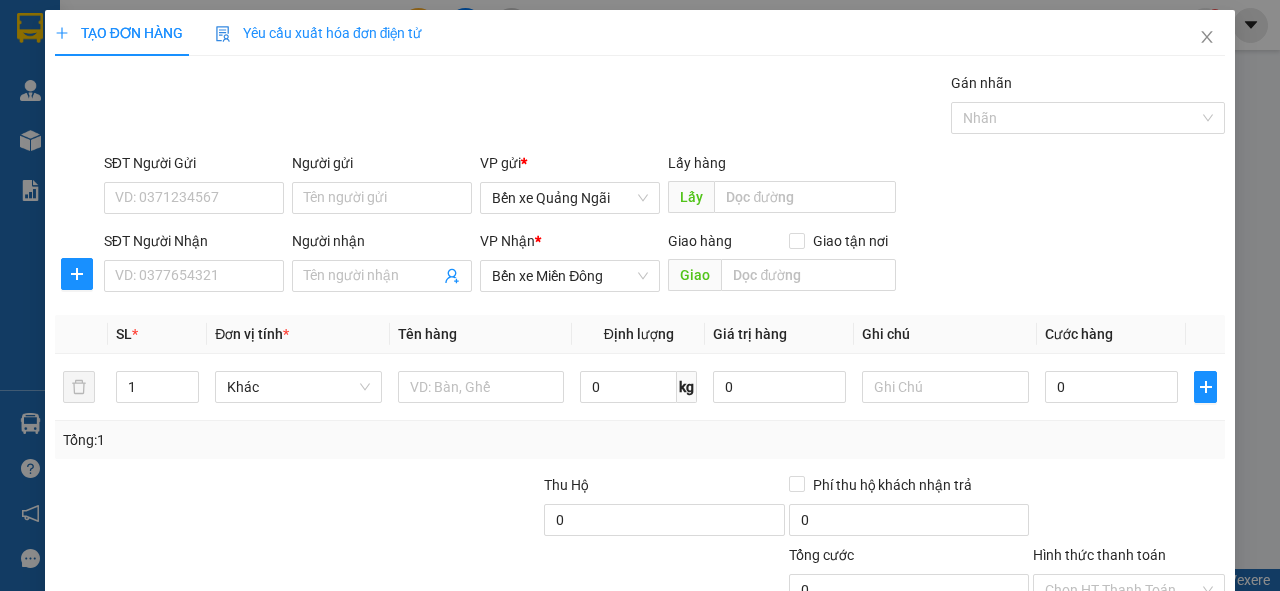 scroll, scrollTop: 0, scrollLeft: 0, axis: both 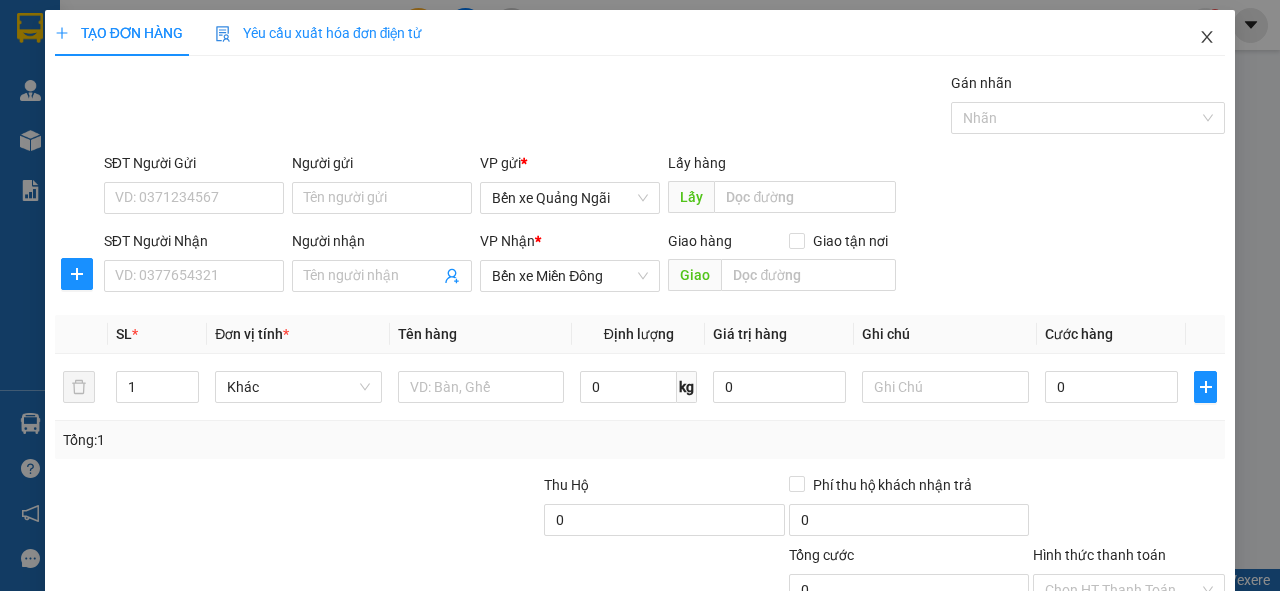 click 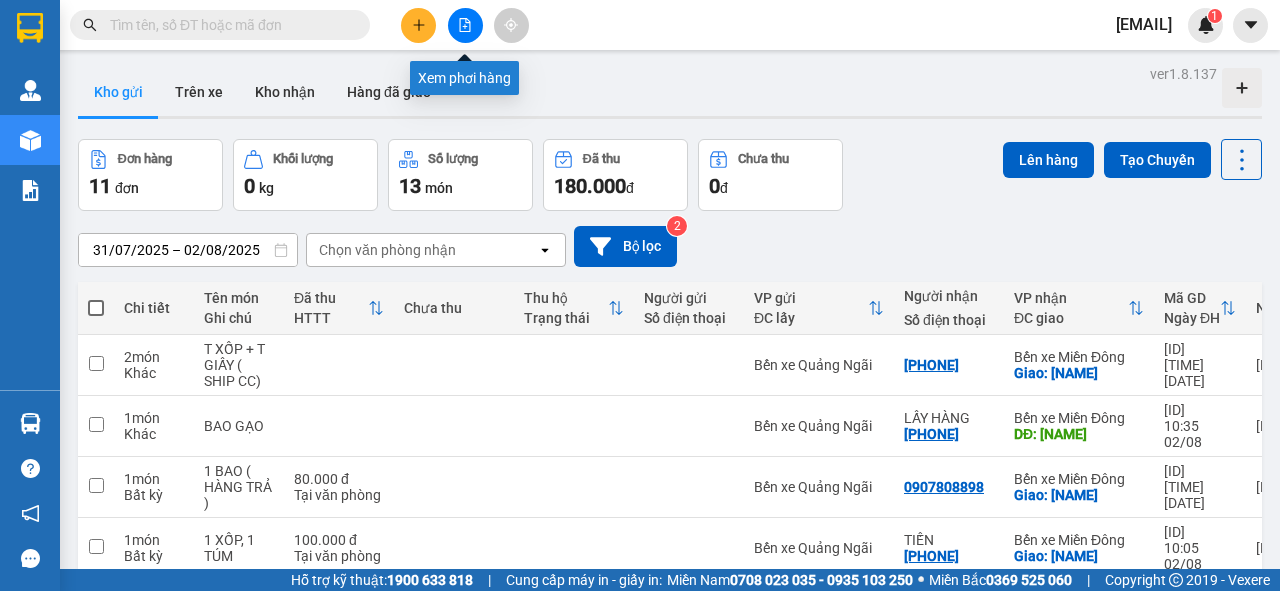 click 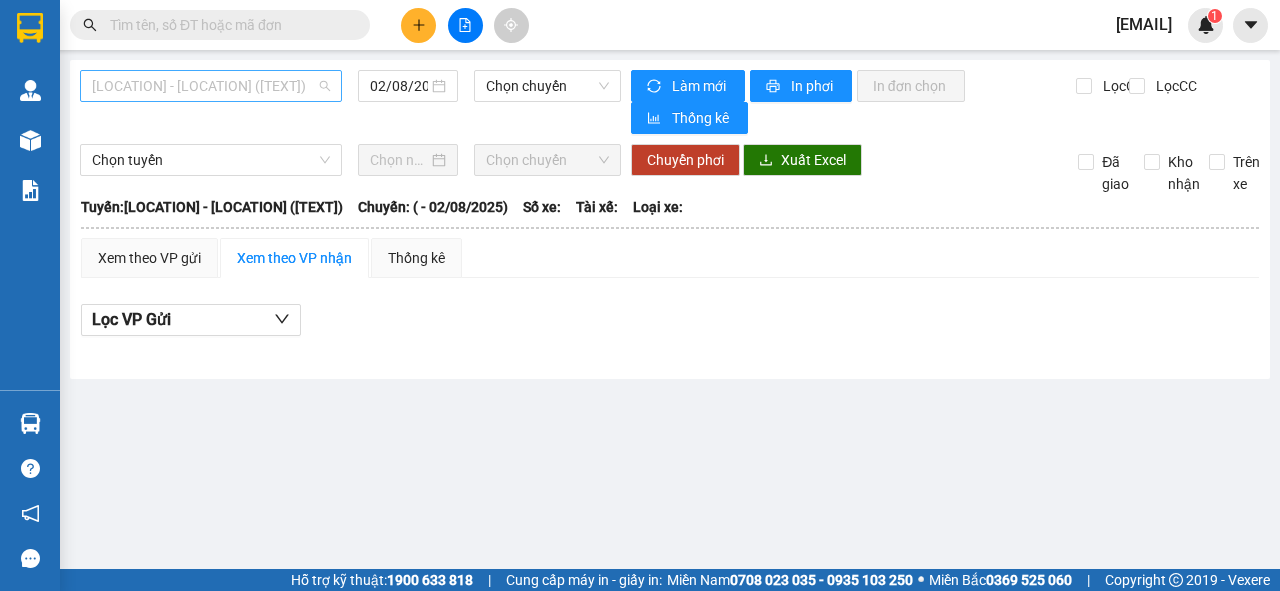 click on "[LOCATION] - [LOCATION] ([TEXT])" at bounding box center [211, 86] 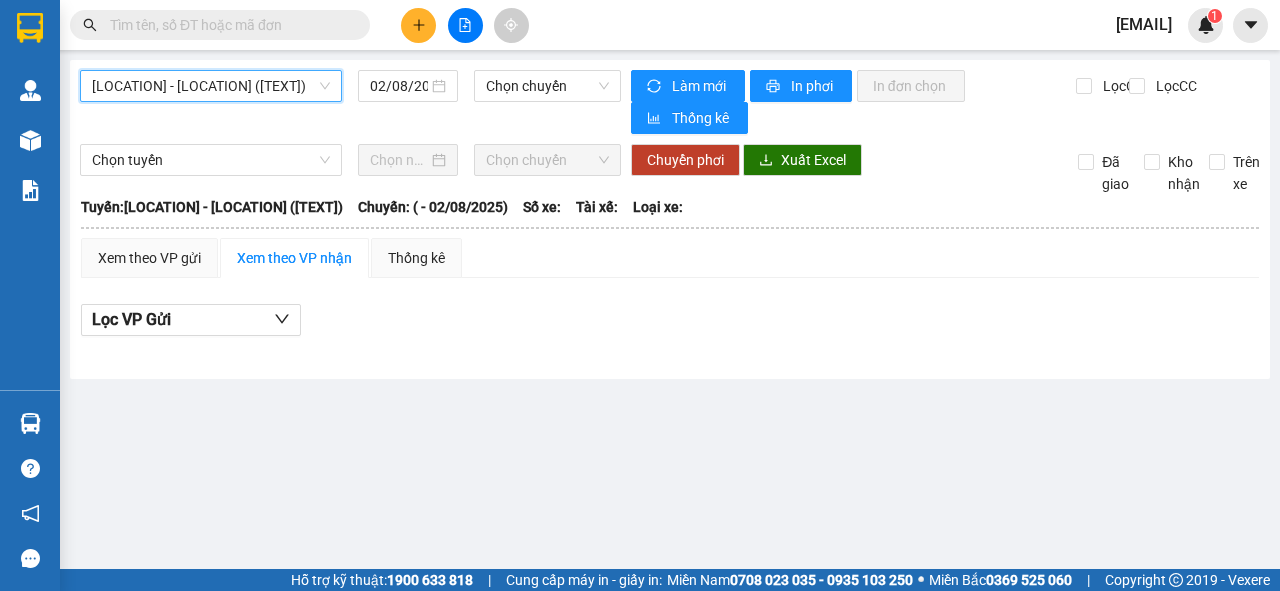 click on "[LOCATION] - [LOCATION] ([TEXT])" at bounding box center [211, 86] 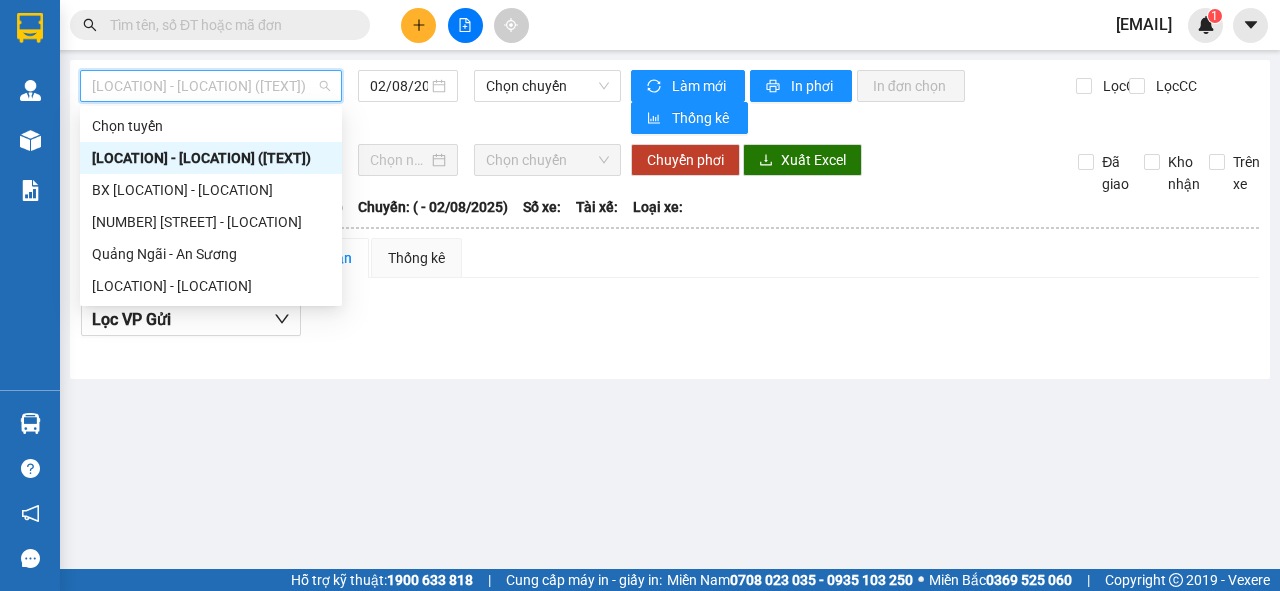 click on "[LOCATION] - [LOCATION] ([TEXT])" at bounding box center (211, 86) 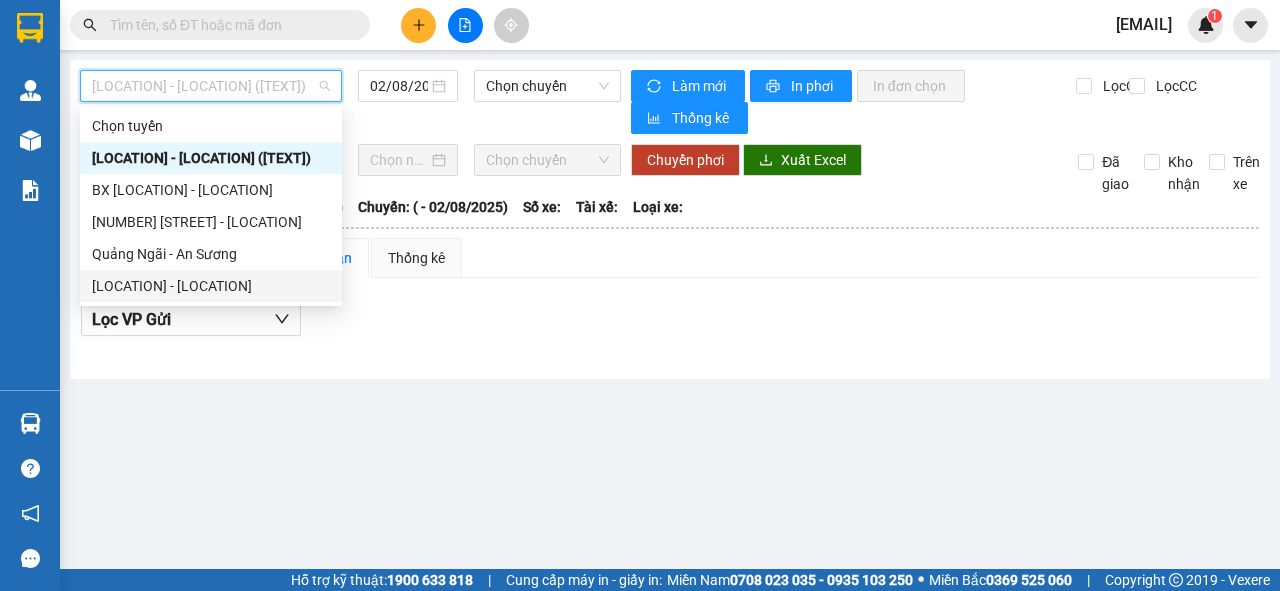 click on "[LOCATION] - [LOCATION]" at bounding box center (211, 286) 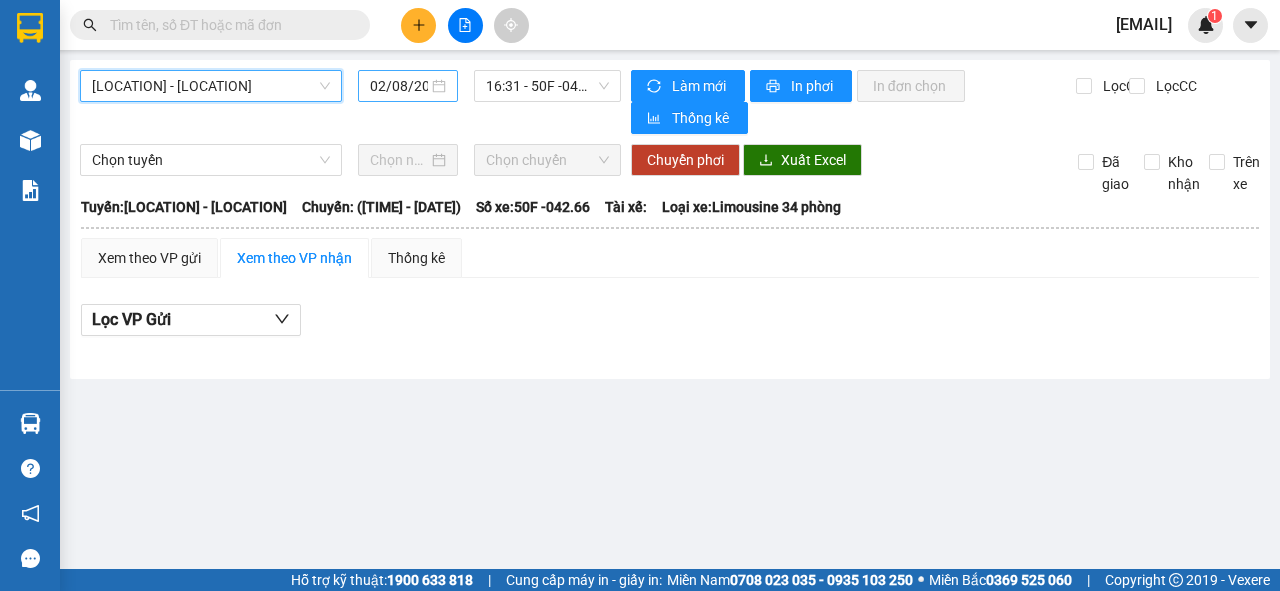 click on "02/08/2025" at bounding box center [399, 86] 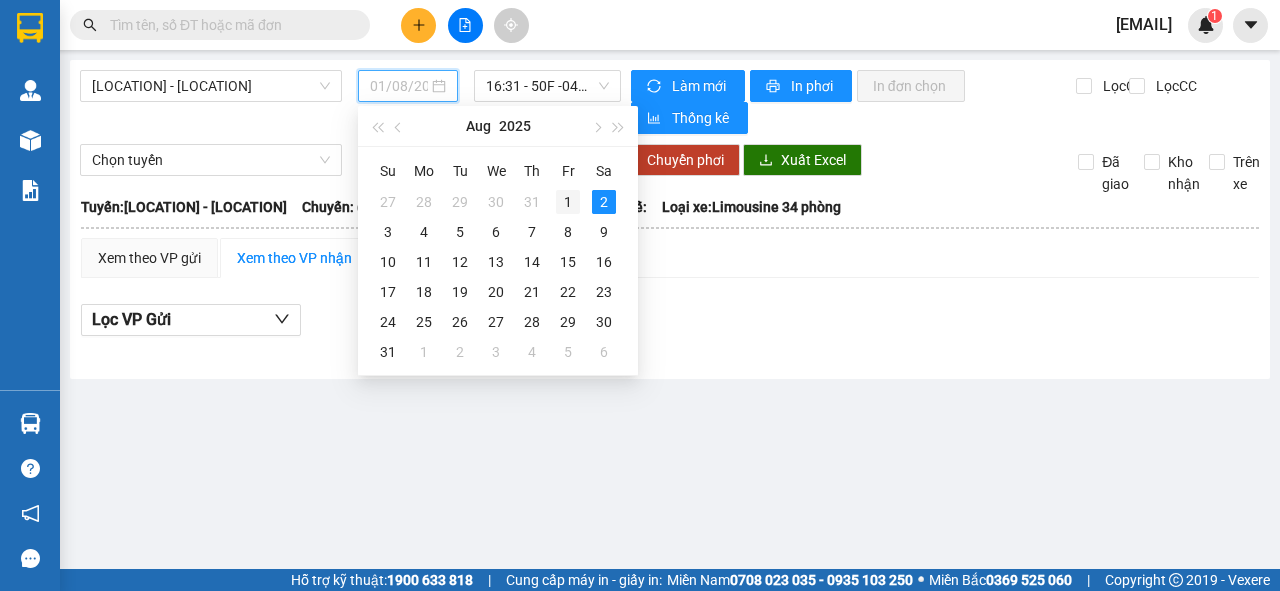 click on "1" at bounding box center (568, 202) 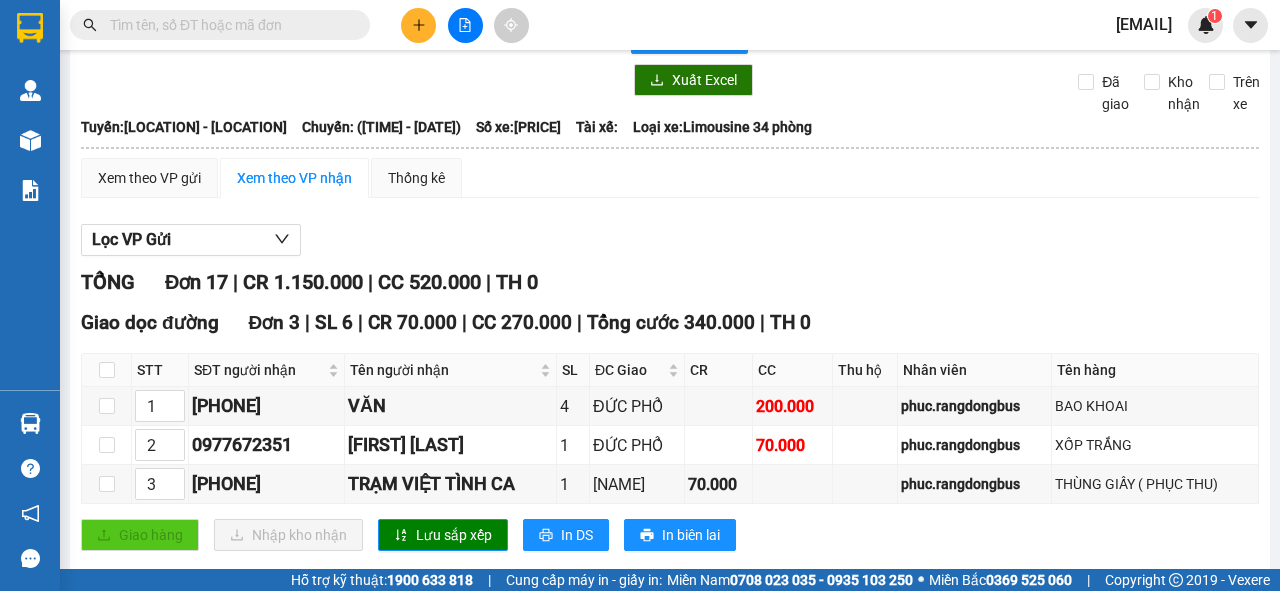 scroll, scrollTop: 0, scrollLeft: 0, axis: both 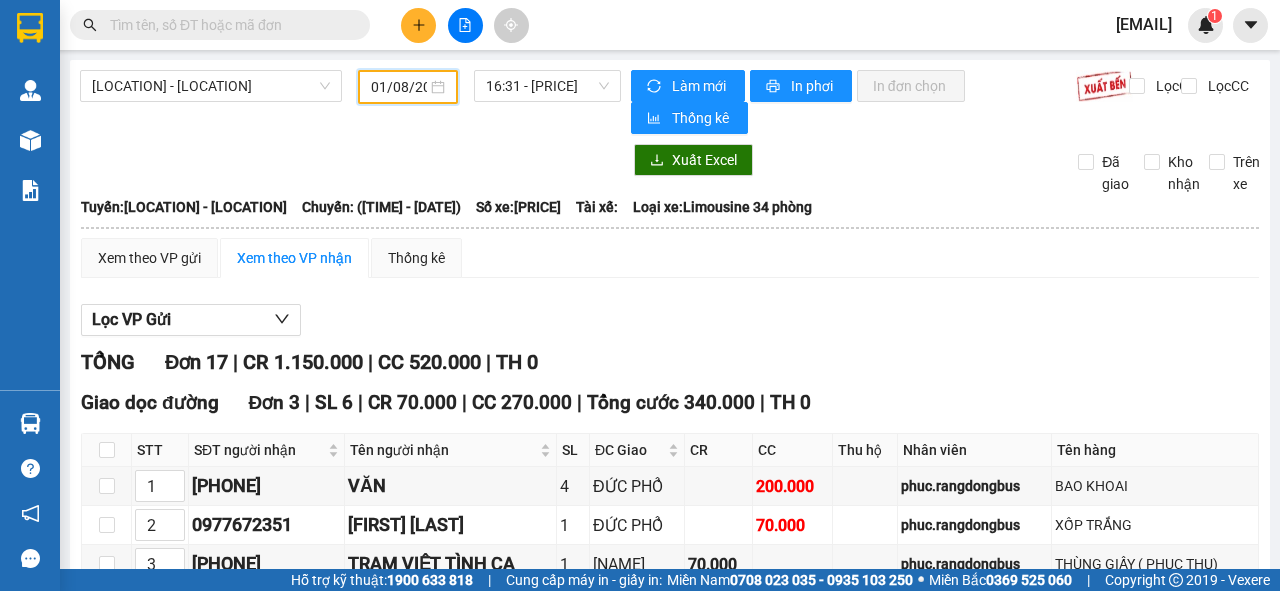 click on "01/08/2025" at bounding box center (399, 87) 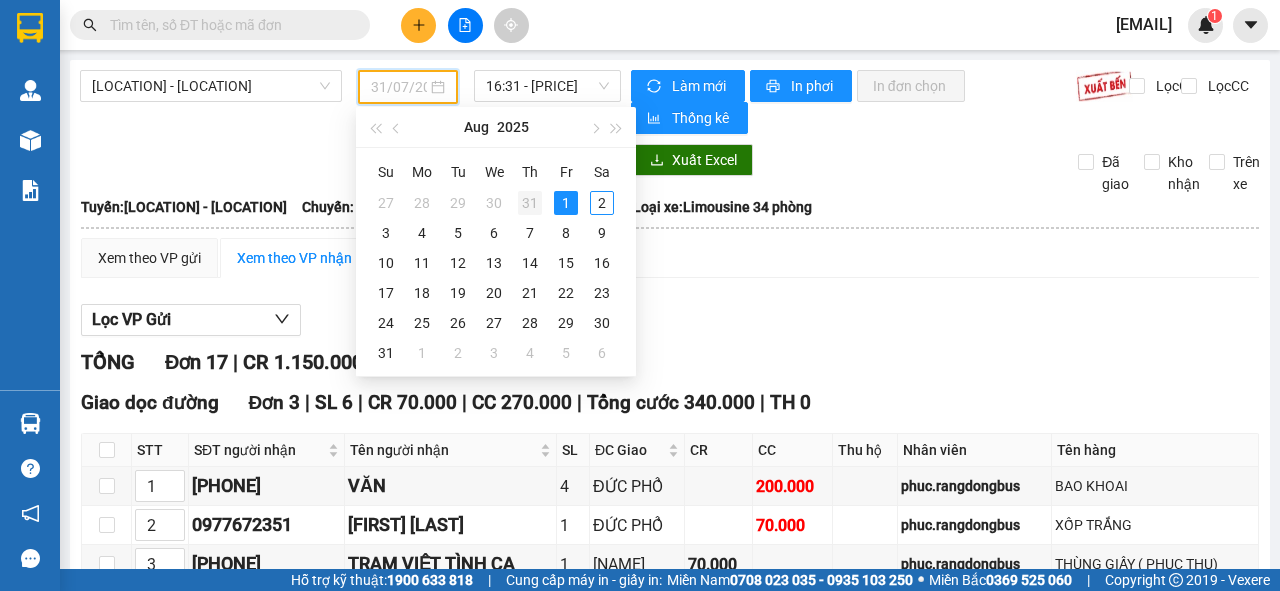 click on "31" at bounding box center (530, 203) 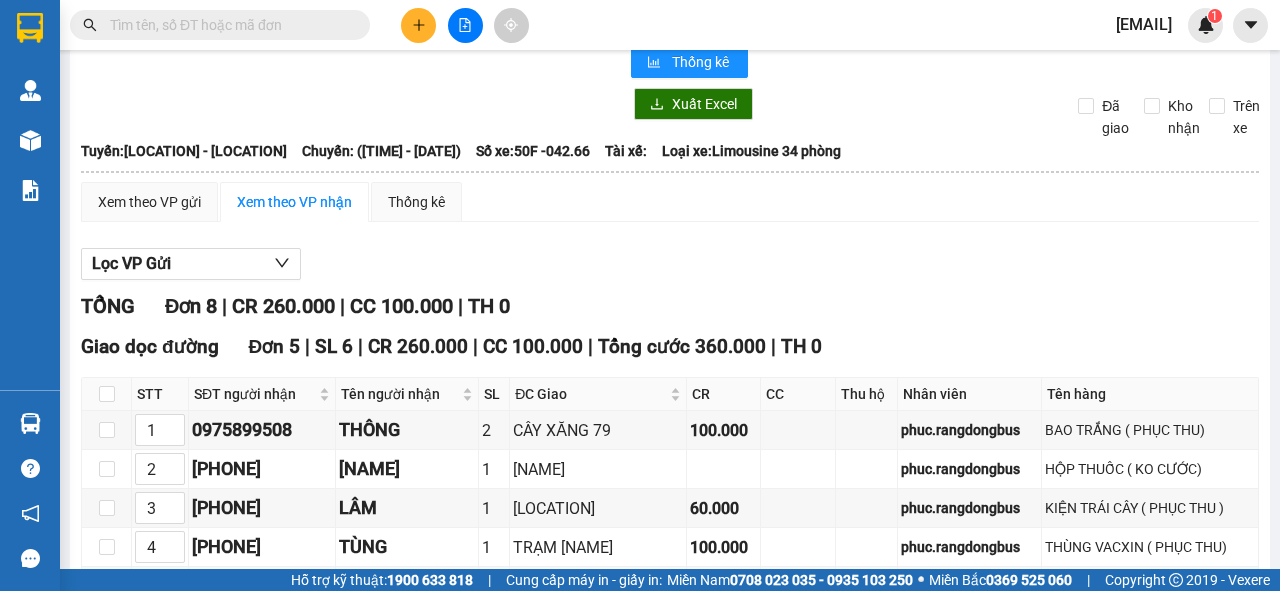 scroll, scrollTop: 0, scrollLeft: 0, axis: both 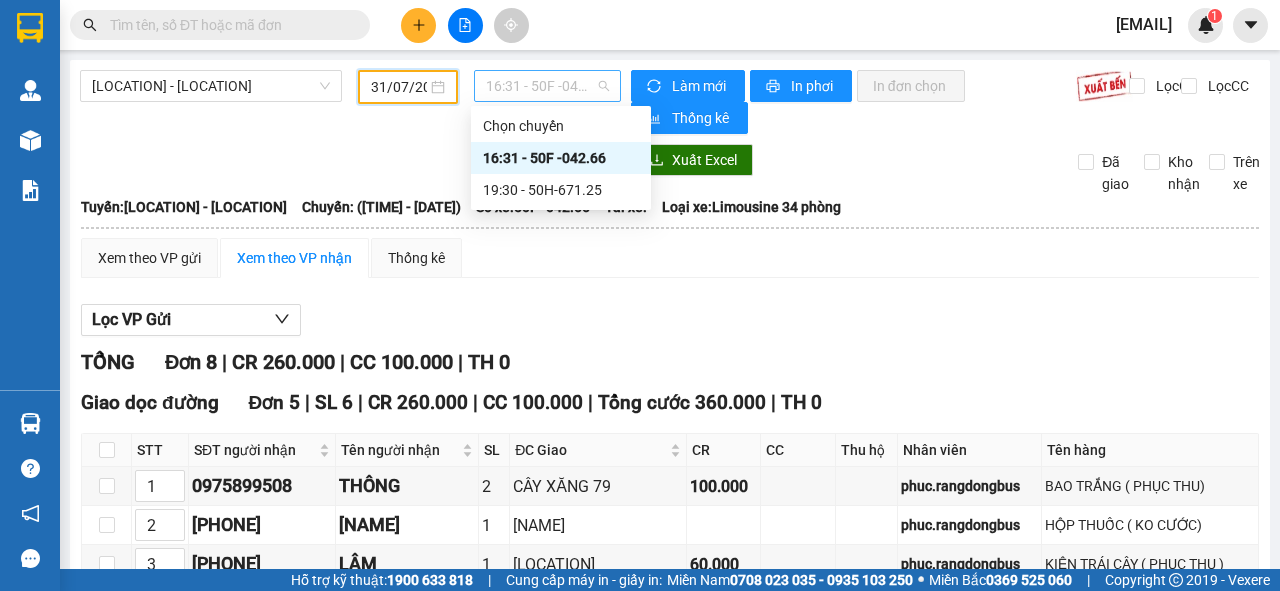 click on "16:31     - 50F -042.66" at bounding box center (547, 86) 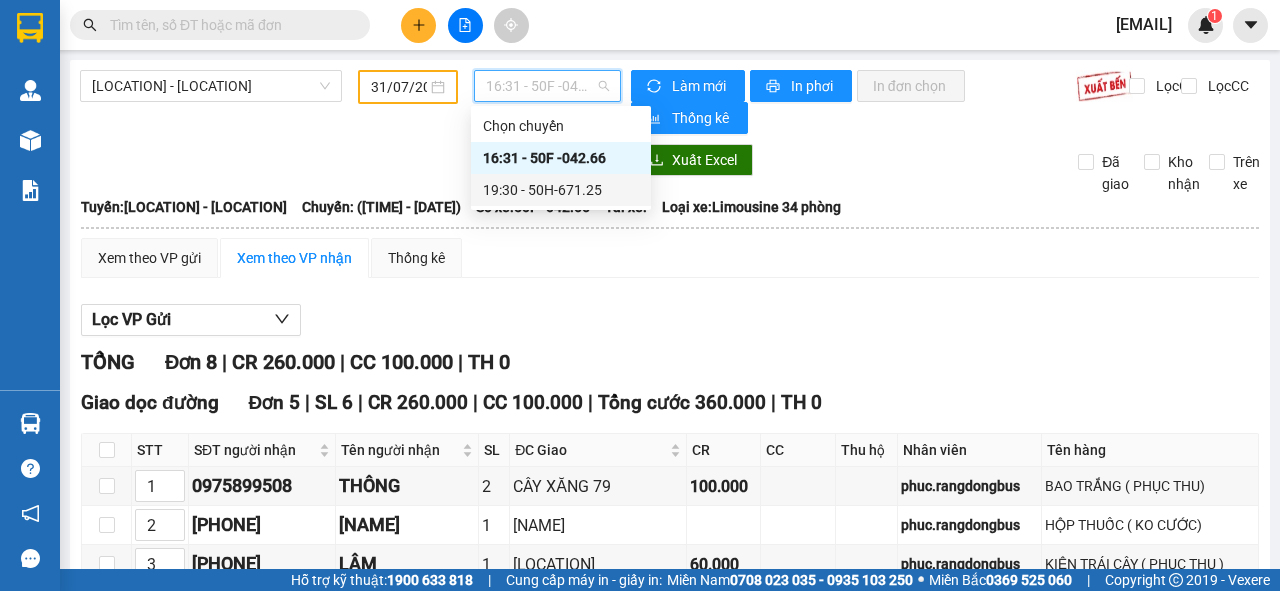 click on "19:30     - 50H-671.25" at bounding box center (561, 190) 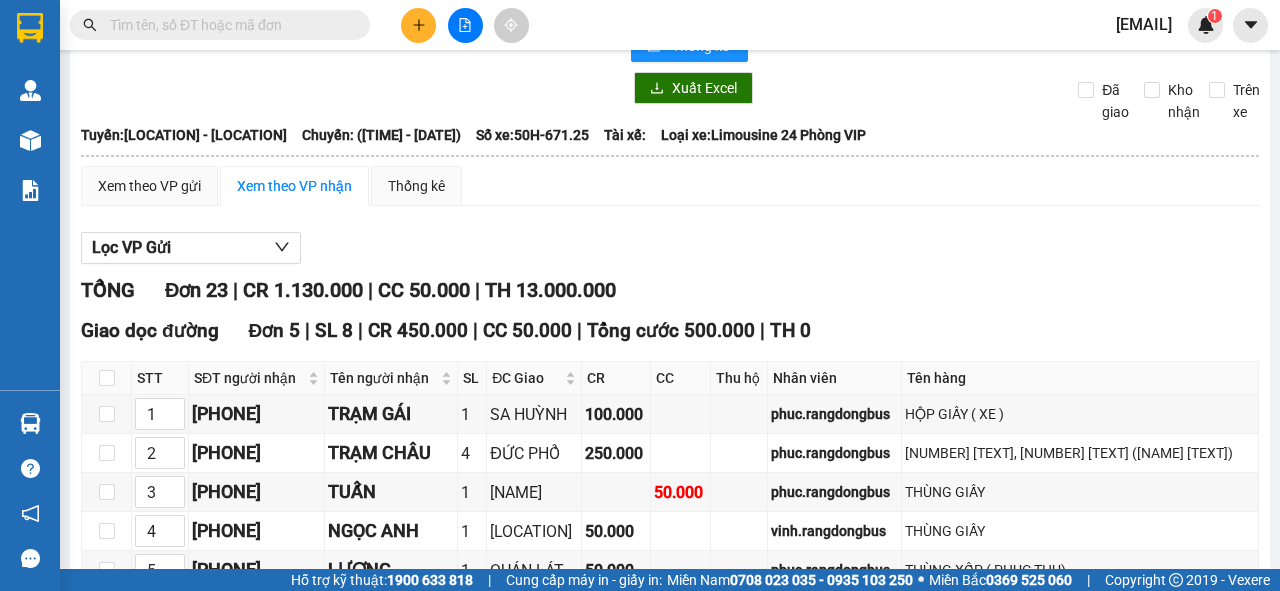 scroll, scrollTop: 0, scrollLeft: 0, axis: both 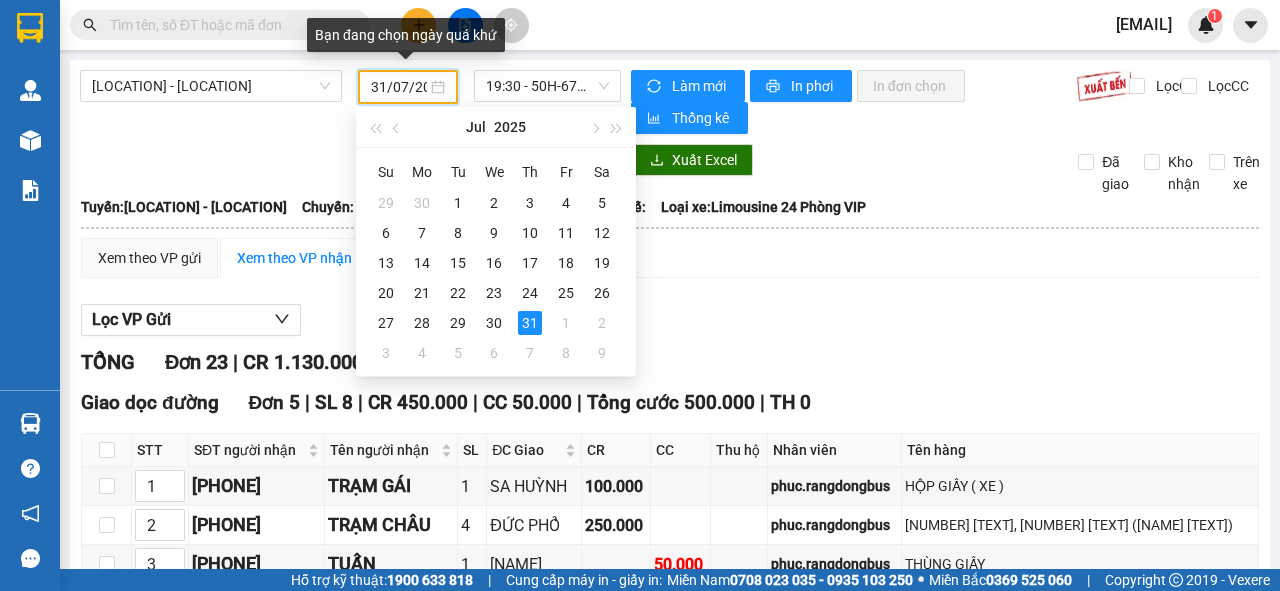 click on "31/07/2025" at bounding box center (399, 87) 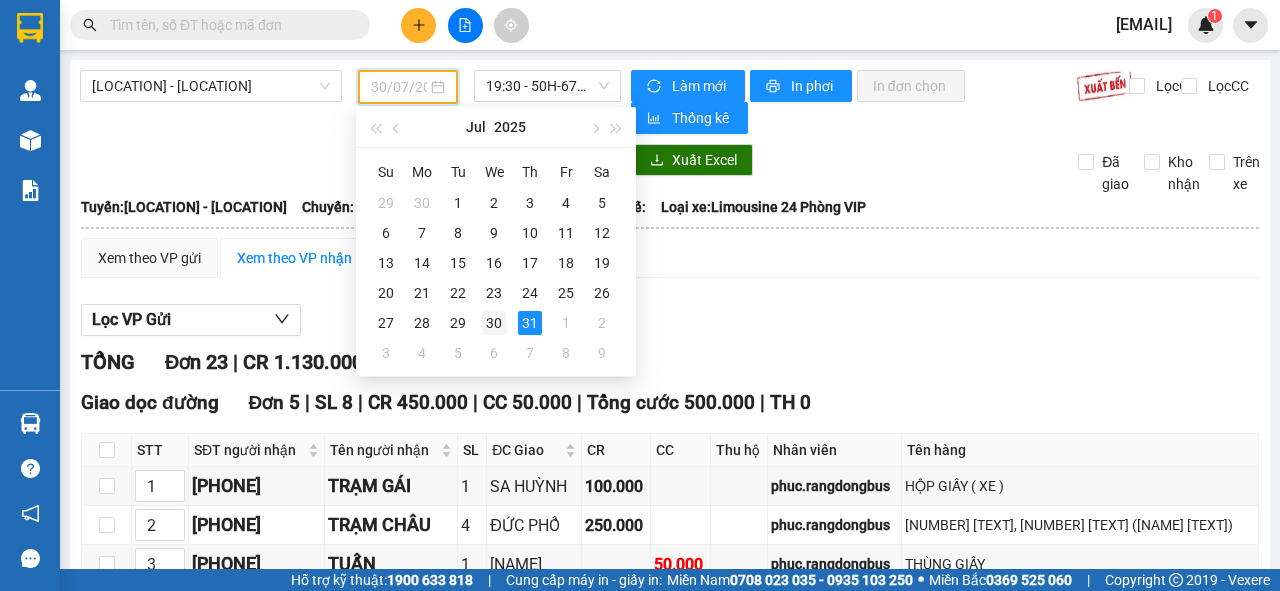 click on "30" at bounding box center (494, 323) 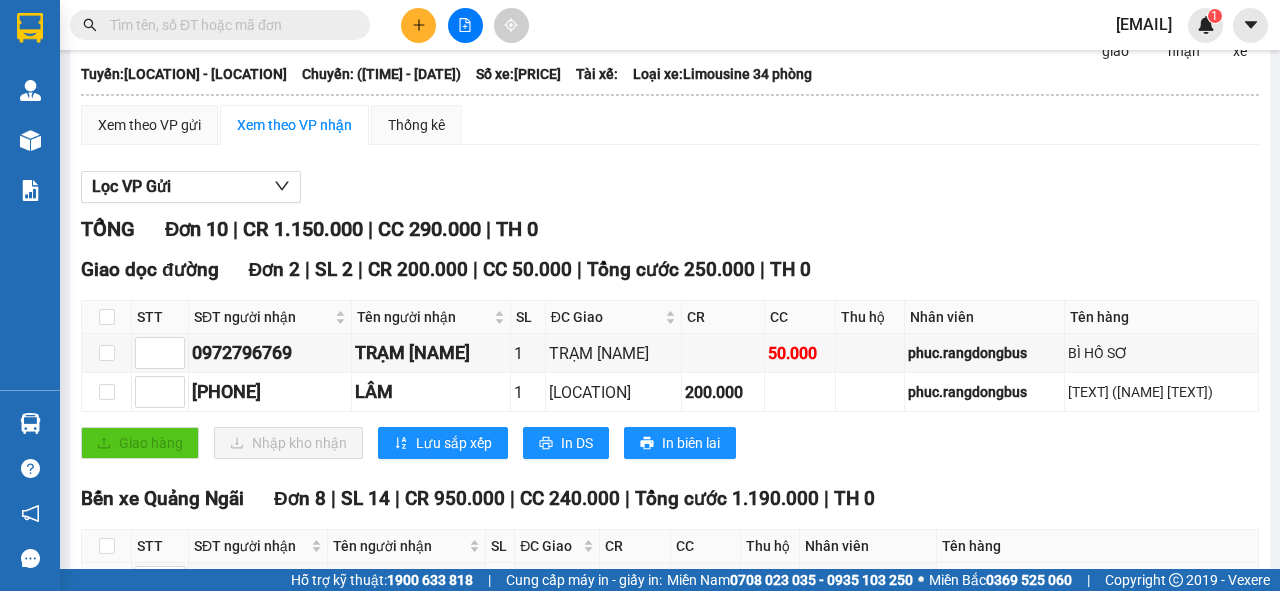 scroll, scrollTop: 0, scrollLeft: 0, axis: both 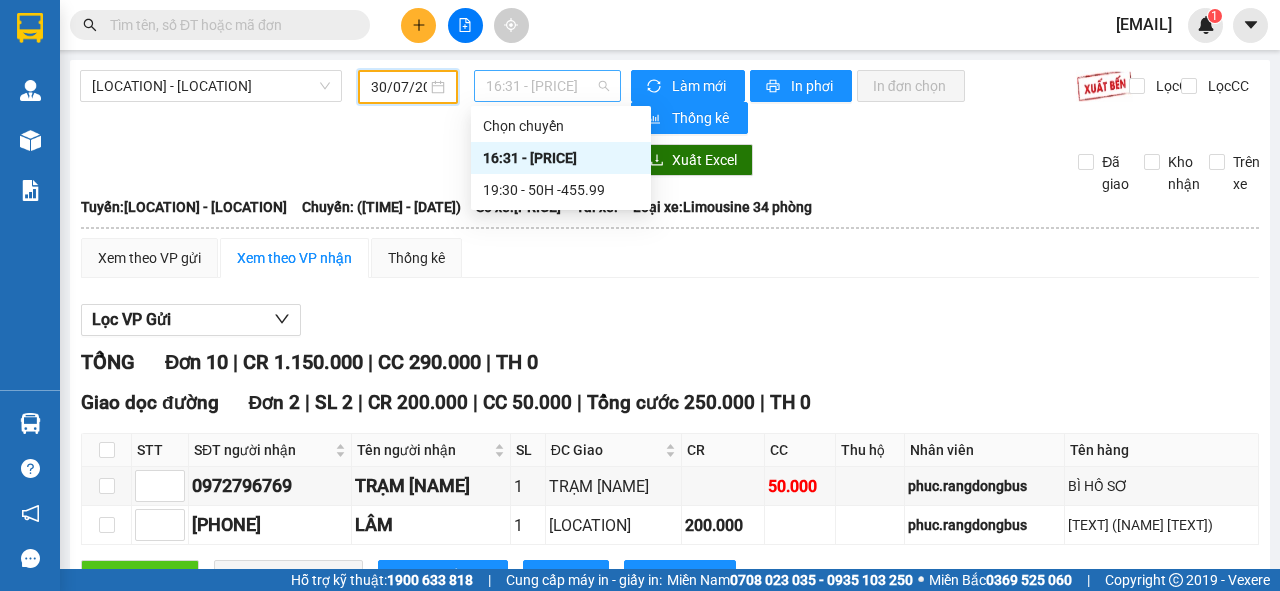 click on "[TIME]     - [TEXT] - [PRICE]" at bounding box center [547, 86] 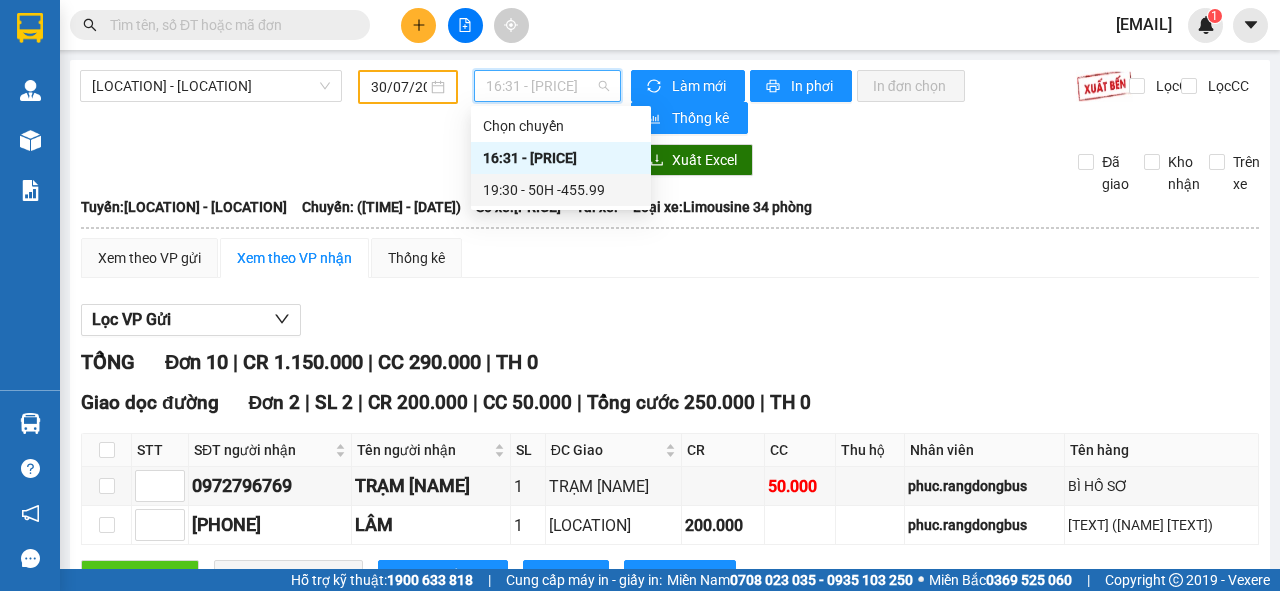 click on "[TIME]     - [TEXT] - [PRICE]" at bounding box center [561, 190] 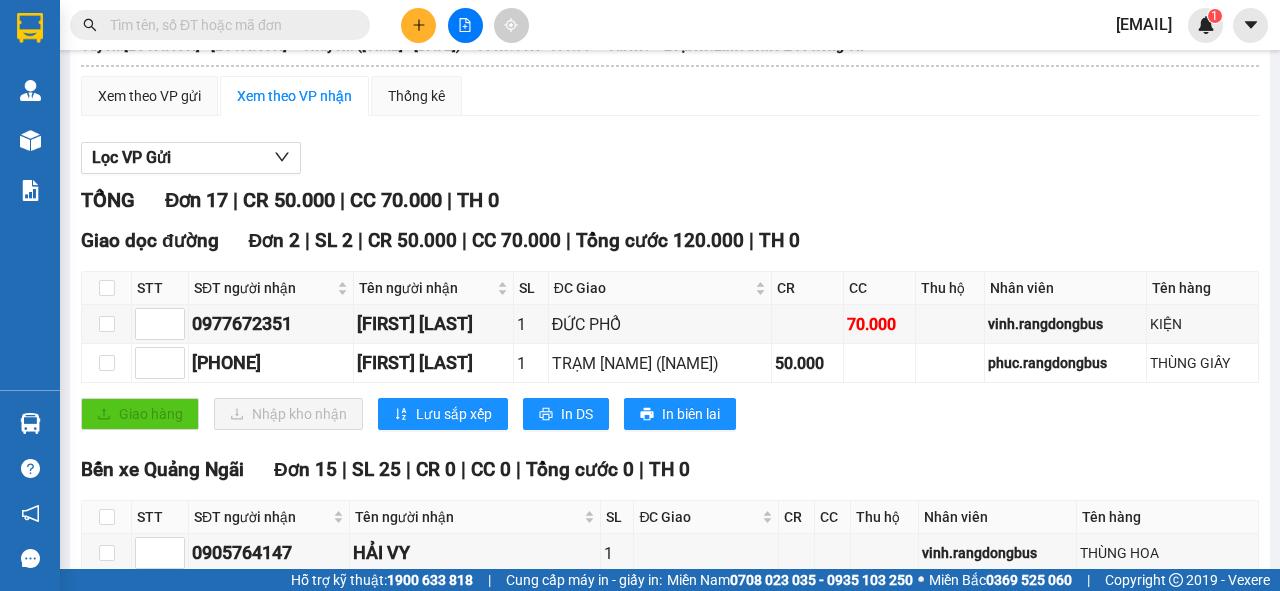 scroll, scrollTop: 0, scrollLeft: 0, axis: both 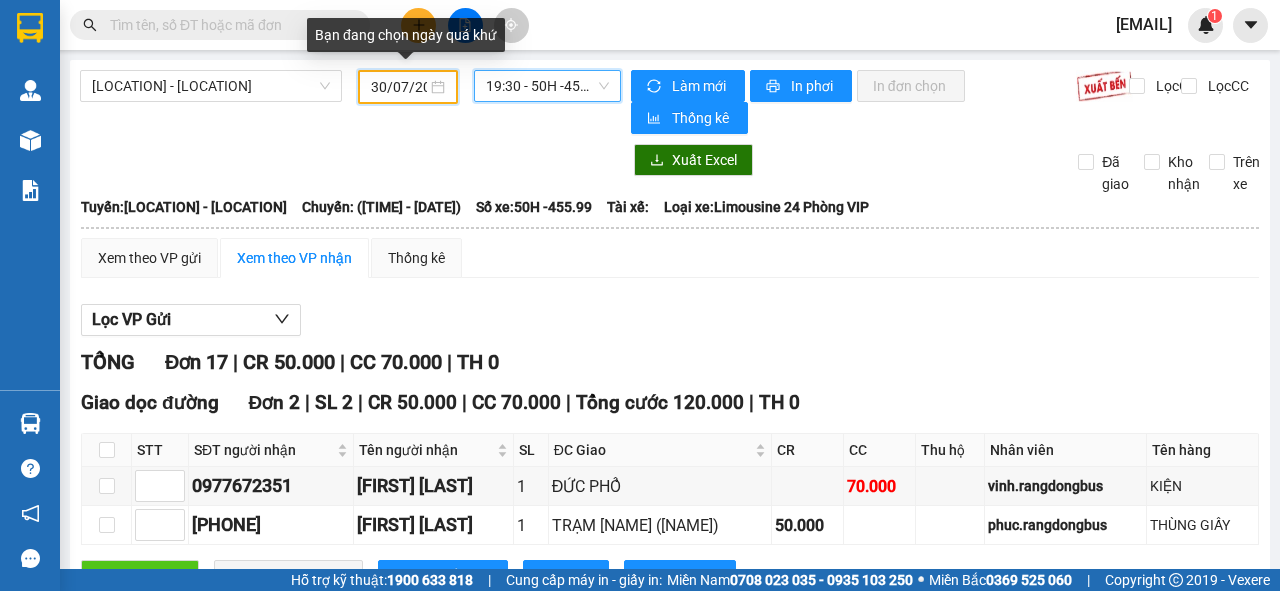 click on "30/07/2025" at bounding box center [399, 87] 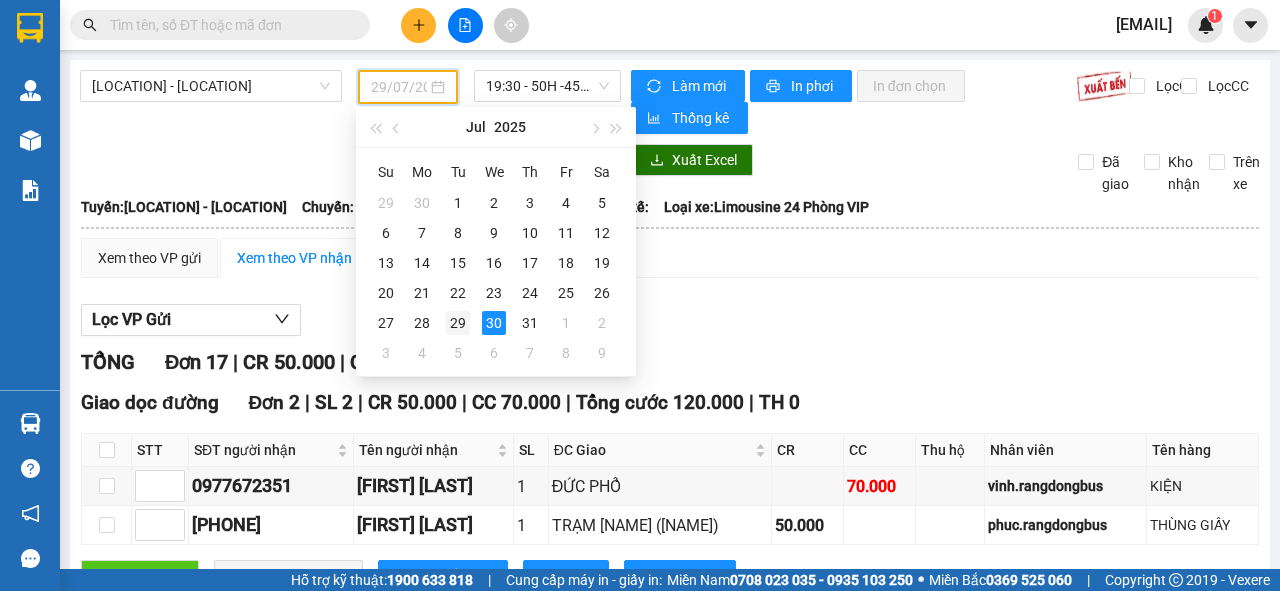 click on "29" at bounding box center [458, 323] 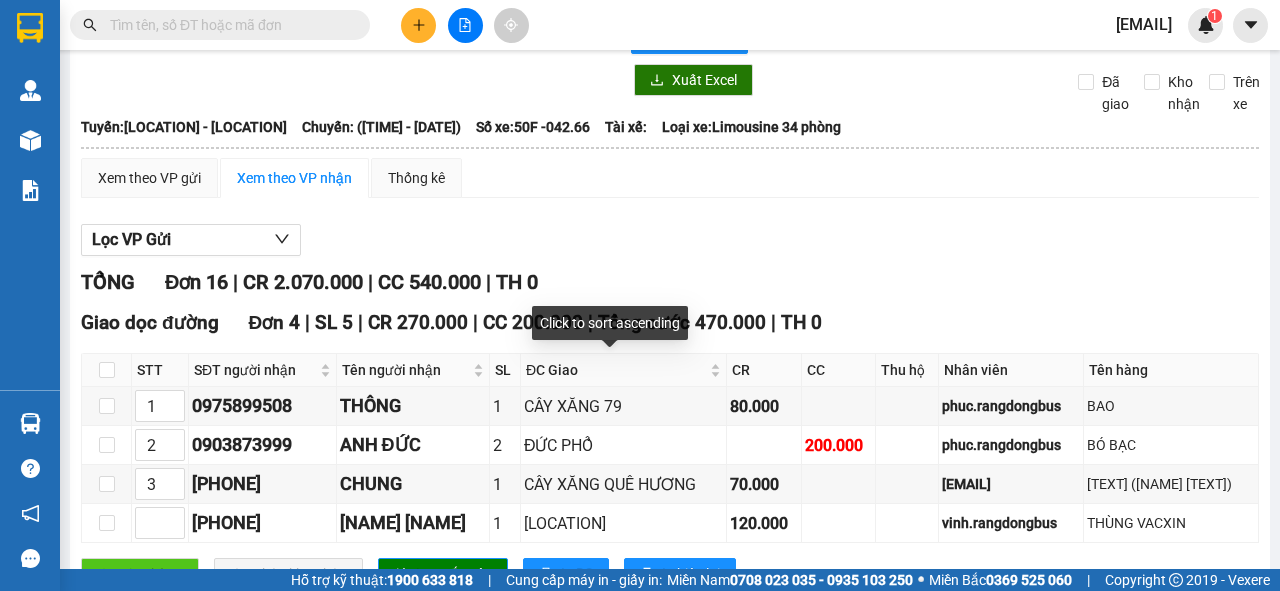 scroll, scrollTop: 0, scrollLeft: 0, axis: both 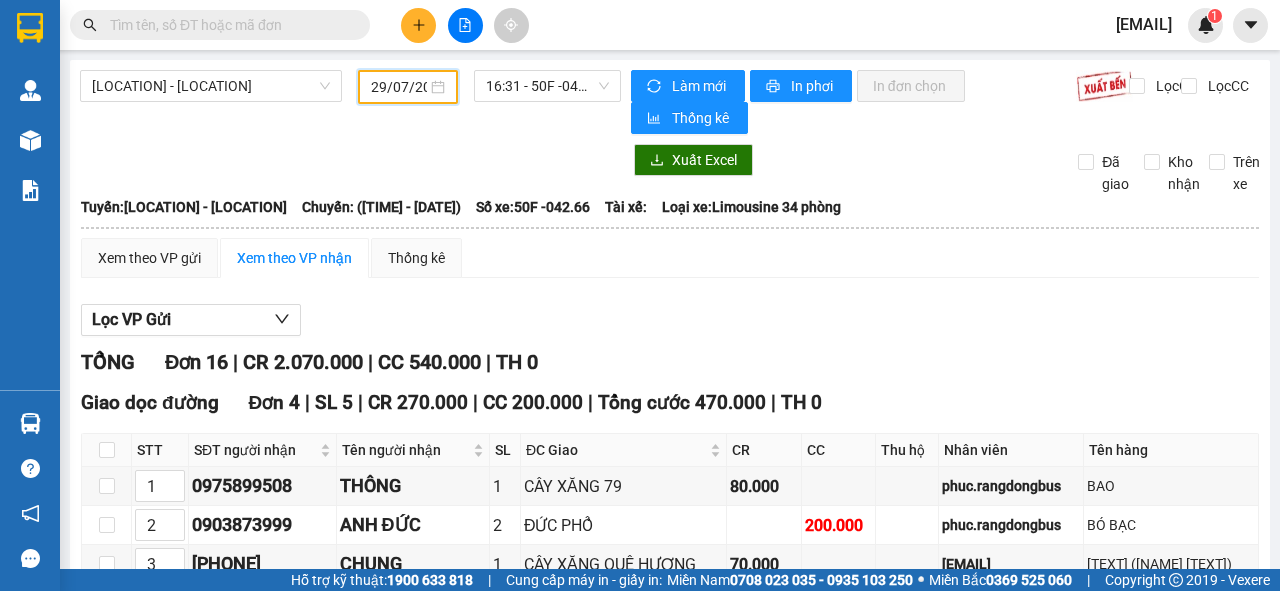 click on "29/07/2025" at bounding box center [399, 87] 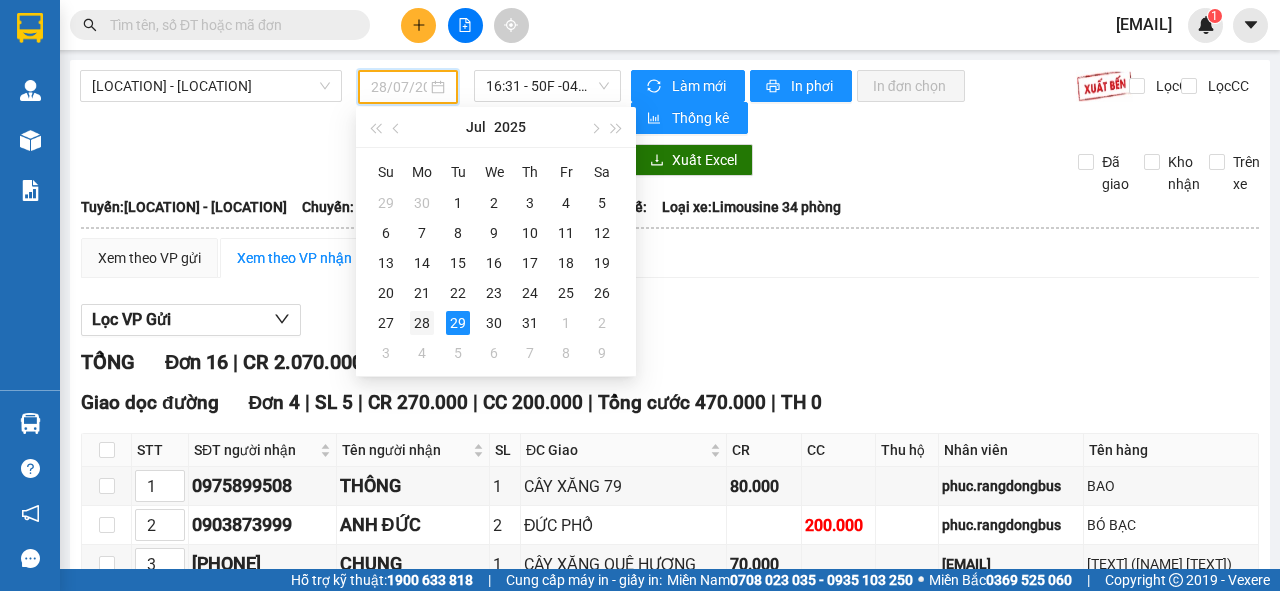 click on "28" at bounding box center (422, 323) 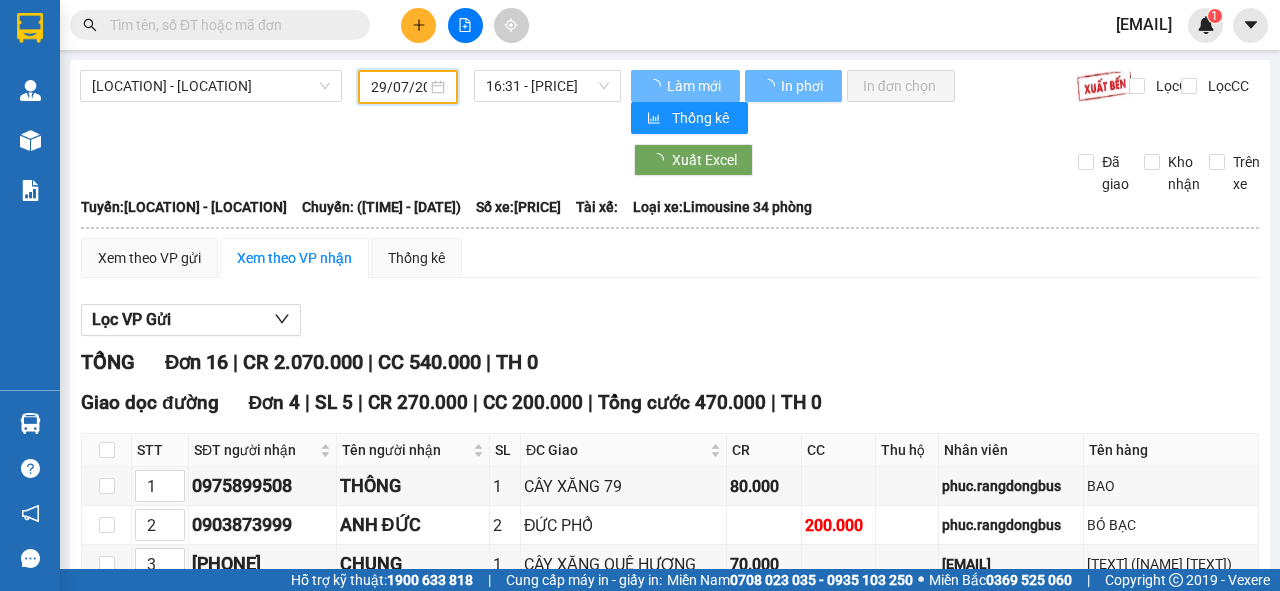 type on "28/07/2025" 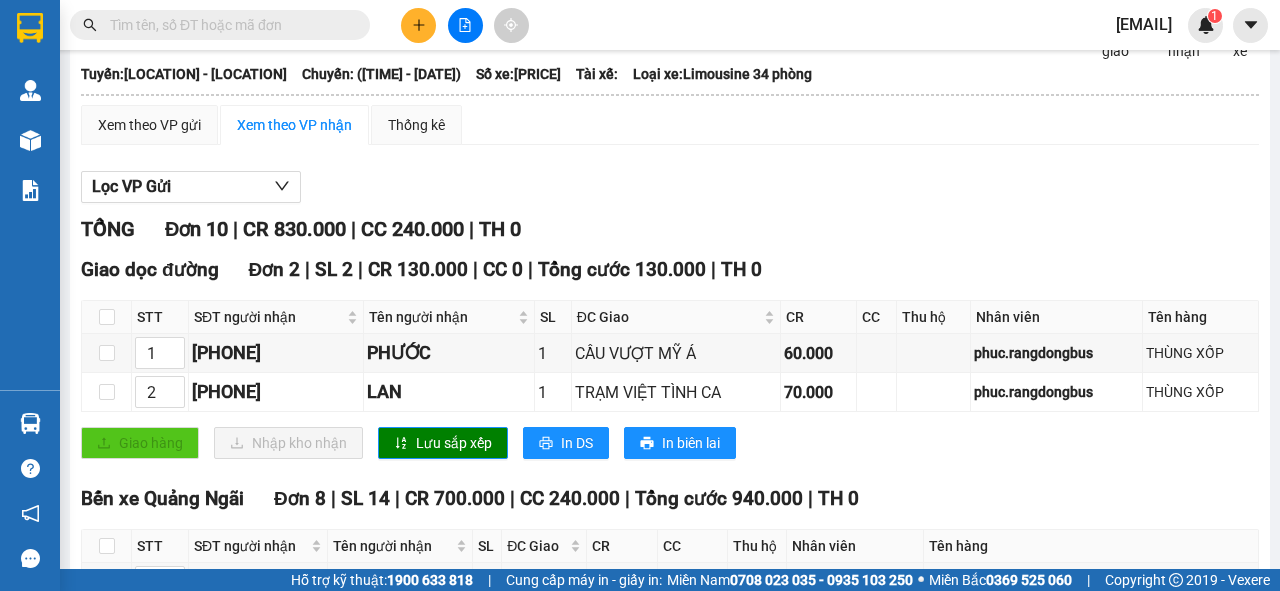 scroll, scrollTop: 0, scrollLeft: 0, axis: both 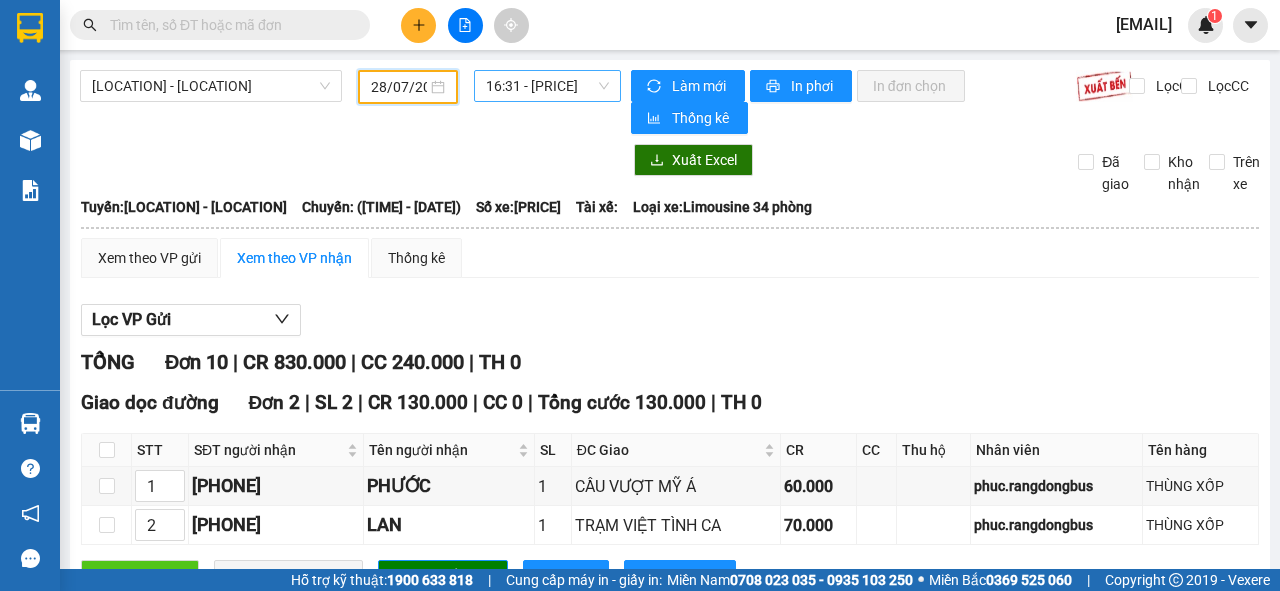 click on "[TIME]     - [TEXT] - [PRICE]" at bounding box center [547, 86] 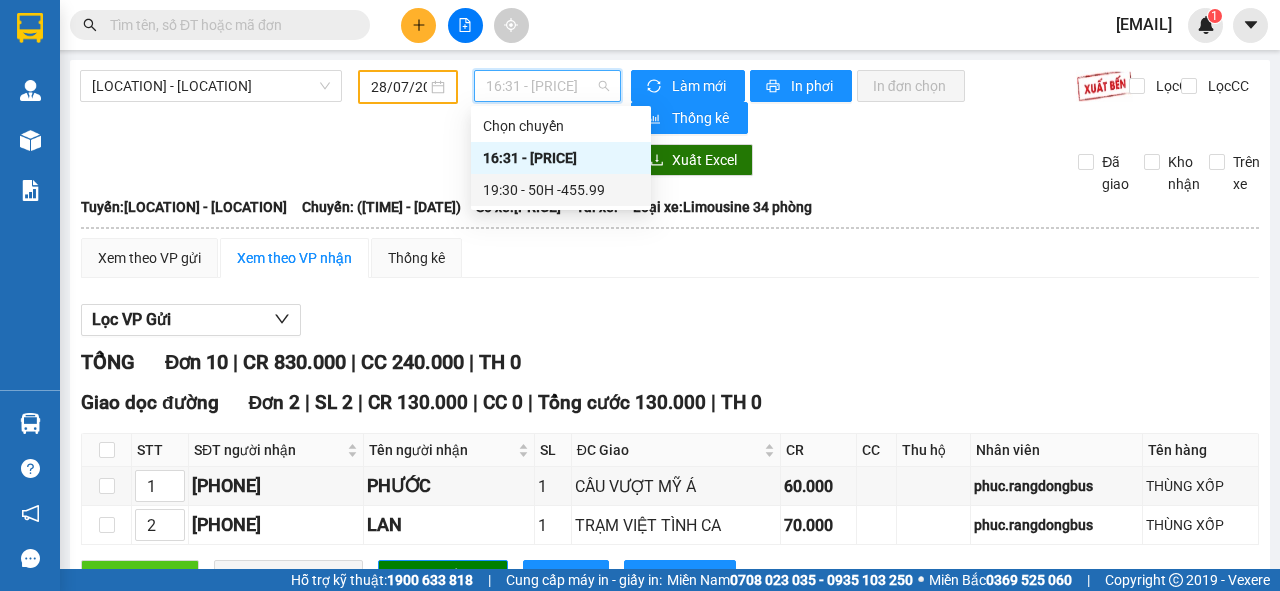 click on "[TIME]     - [TEXT] - [PRICE]" at bounding box center [561, 190] 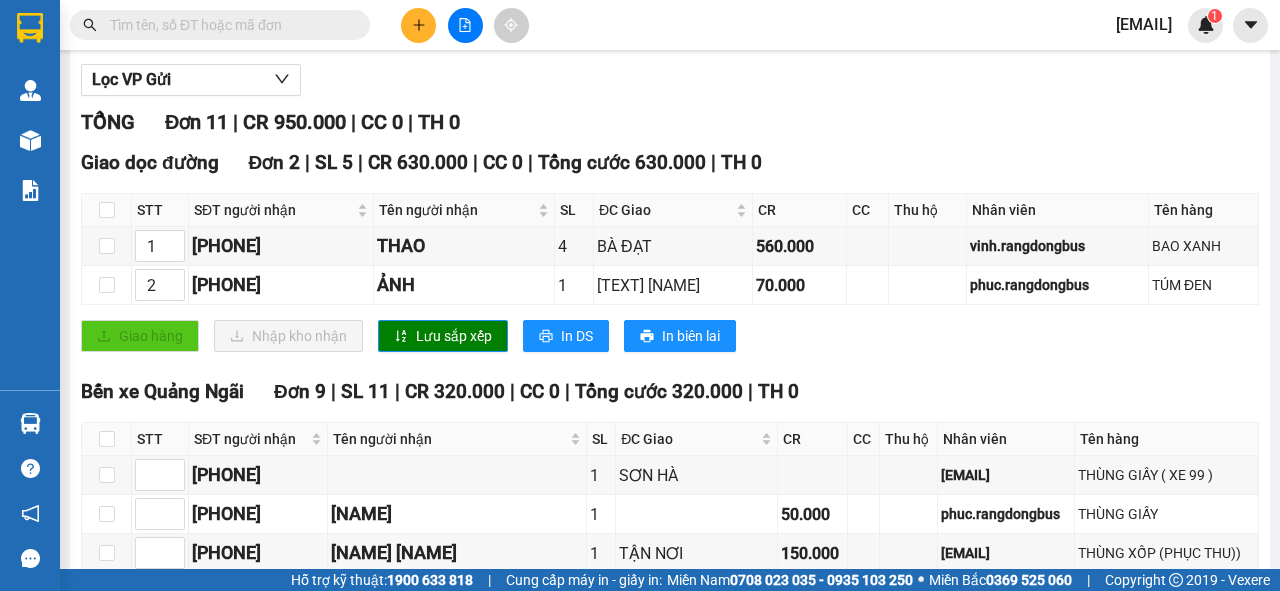 scroll, scrollTop: 0, scrollLeft: 0, axis: both 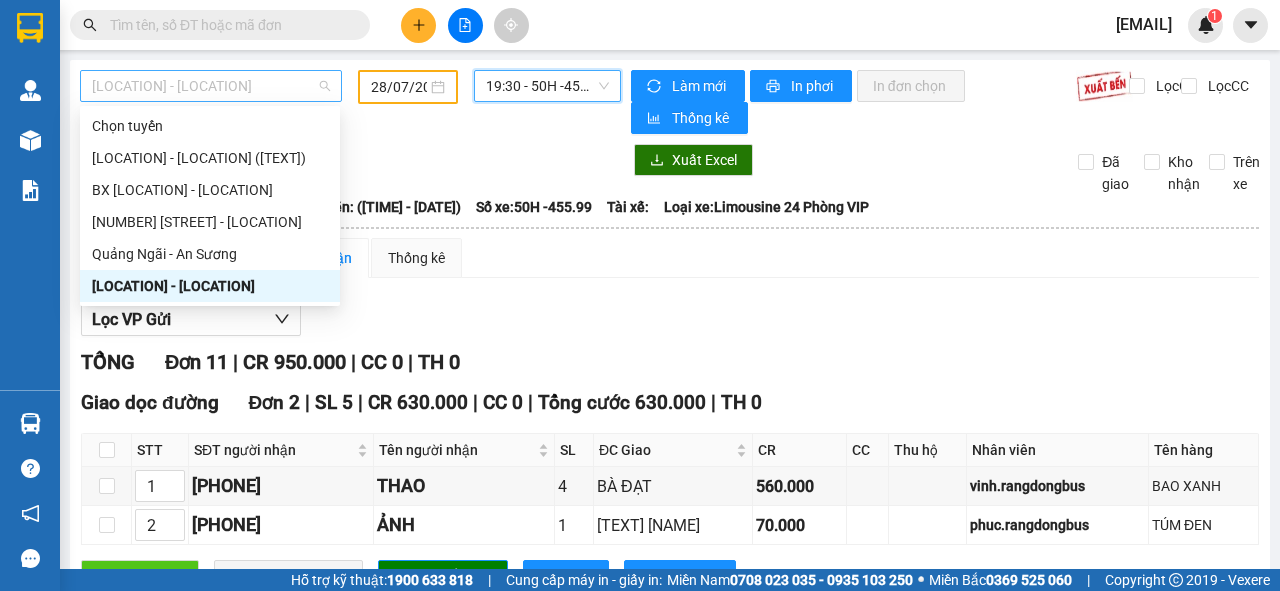 click on "[LOCATION] - [LOCATION]" at bounding box center [211, 86] 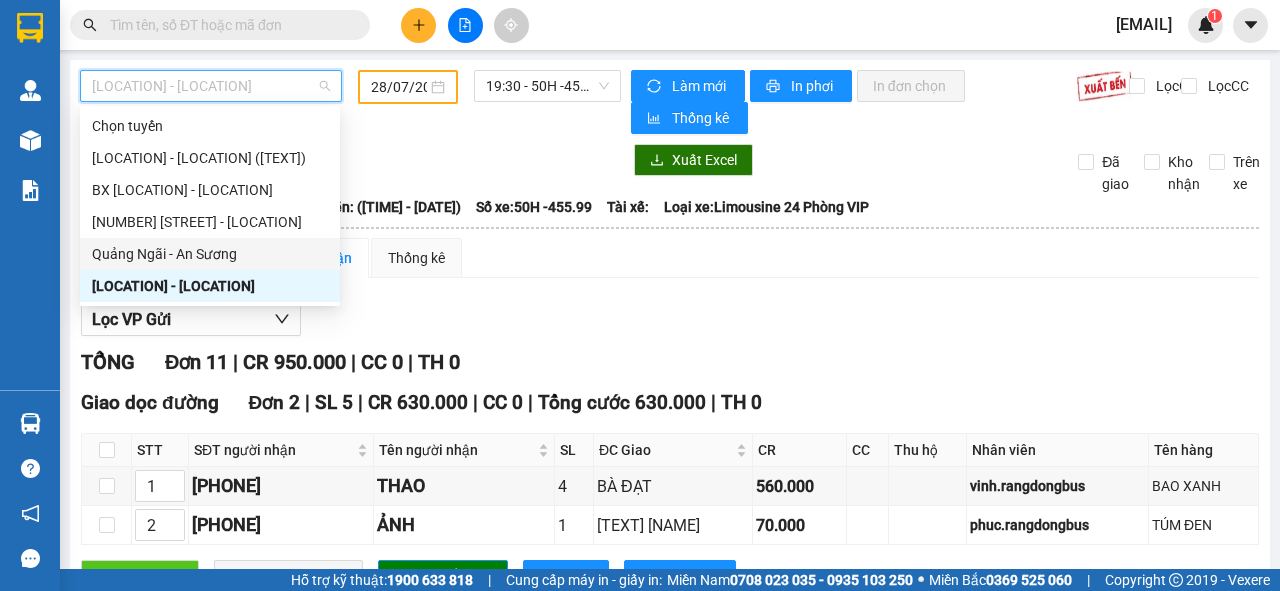 click on "Quảng Ngãi - An Sương" at bounding box center (210, 254) 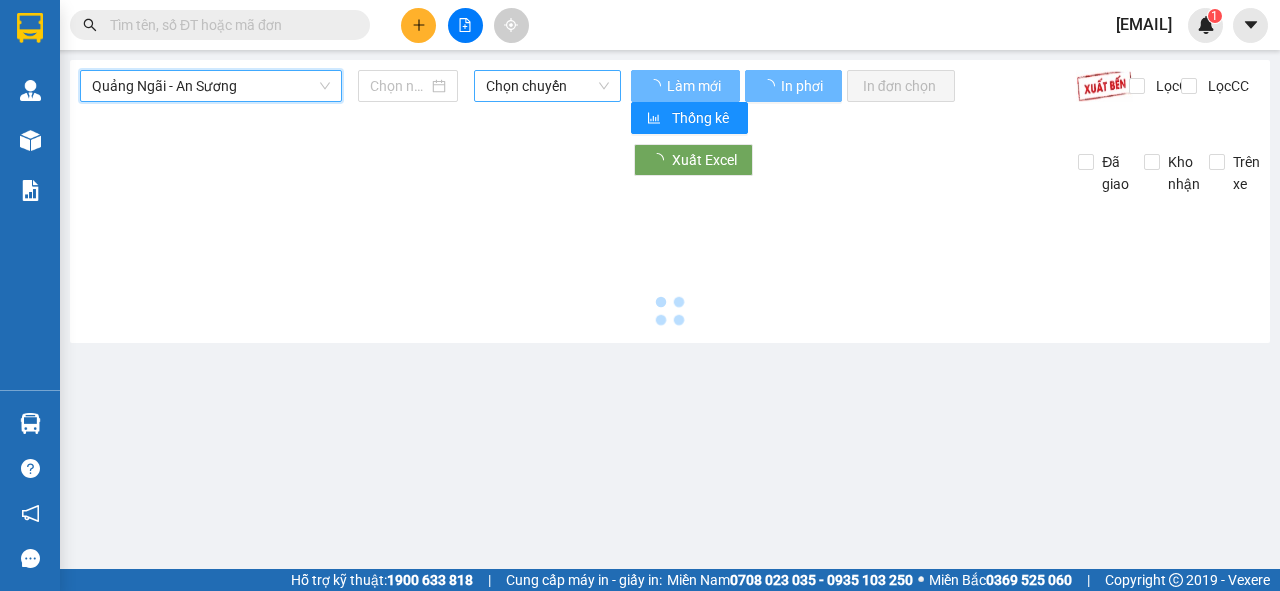 type on "02/08/2025" 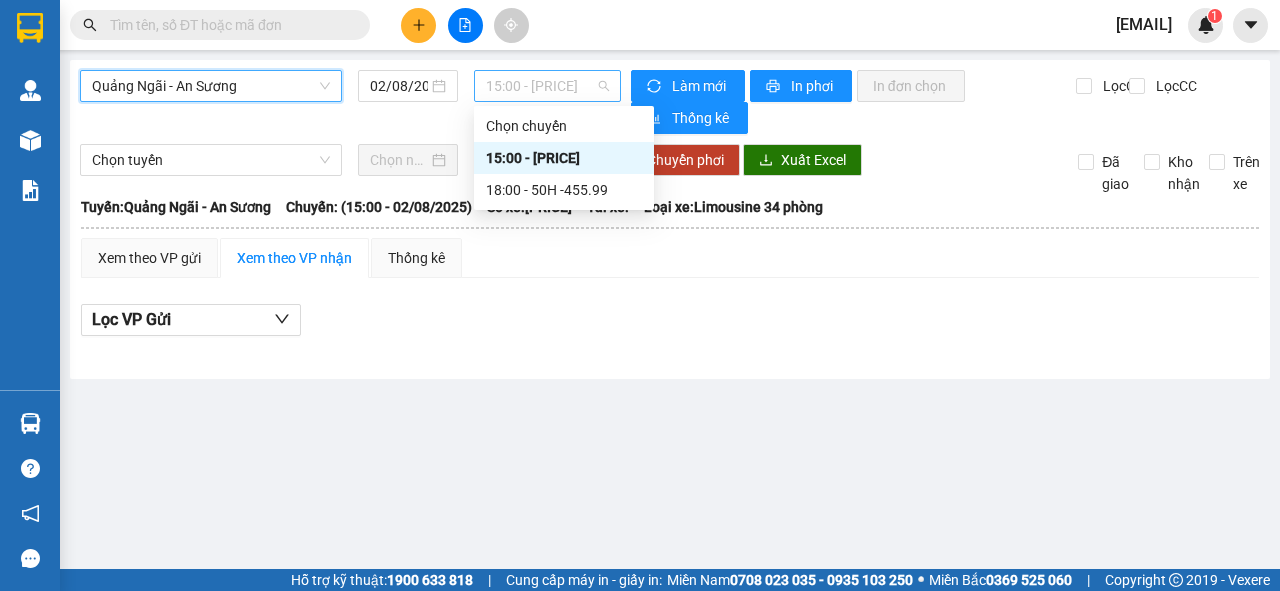 click on "[TIME]     - [TEXT] - [PRICE]" at bounding box center [547, 86] 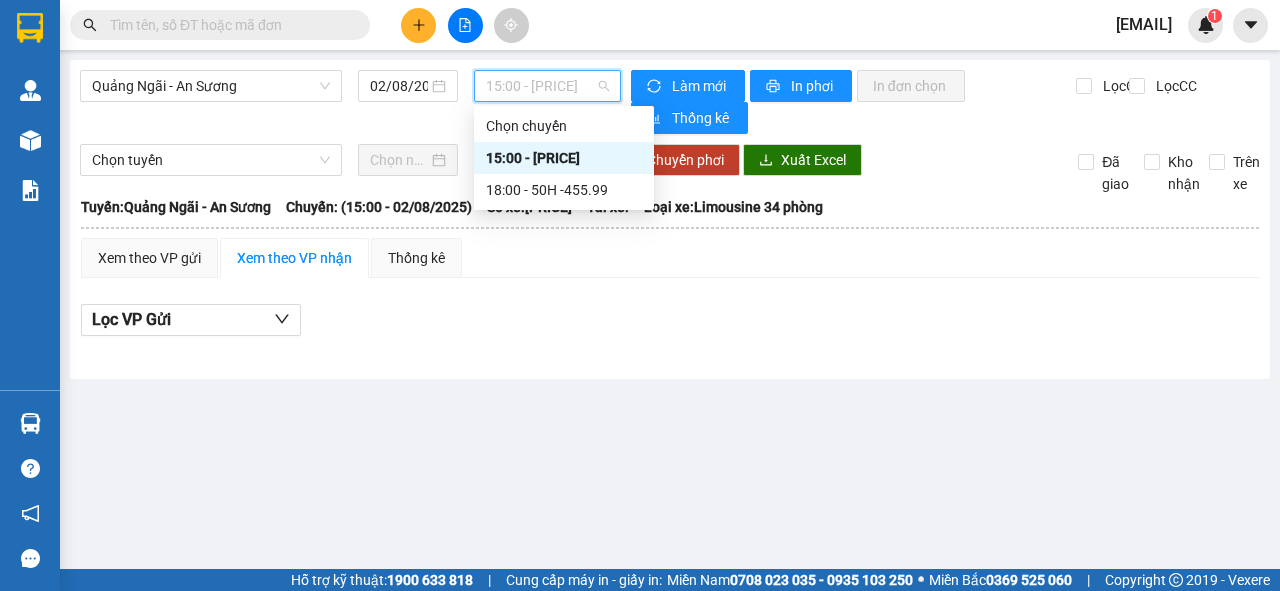 click on "[TIME]     - [TEXT] - [PRICE]" at bounding box center [564, 158] 